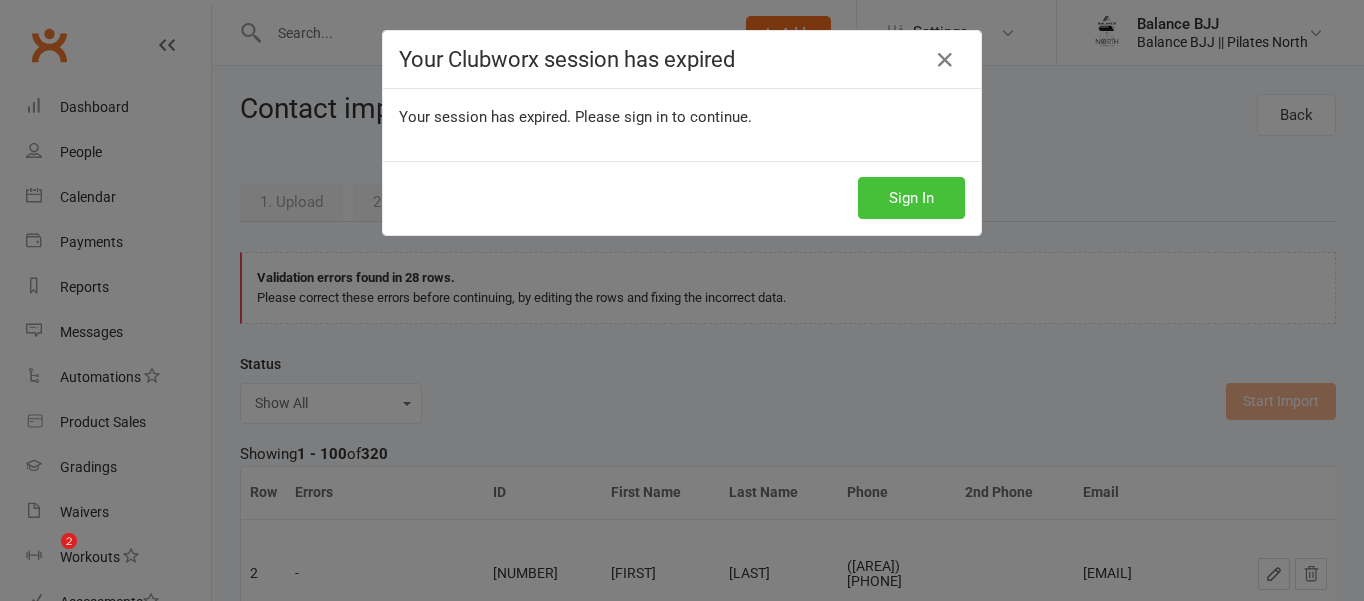 scroll, scrollTop: 1452, scrollLeft: 0, axis: vertical 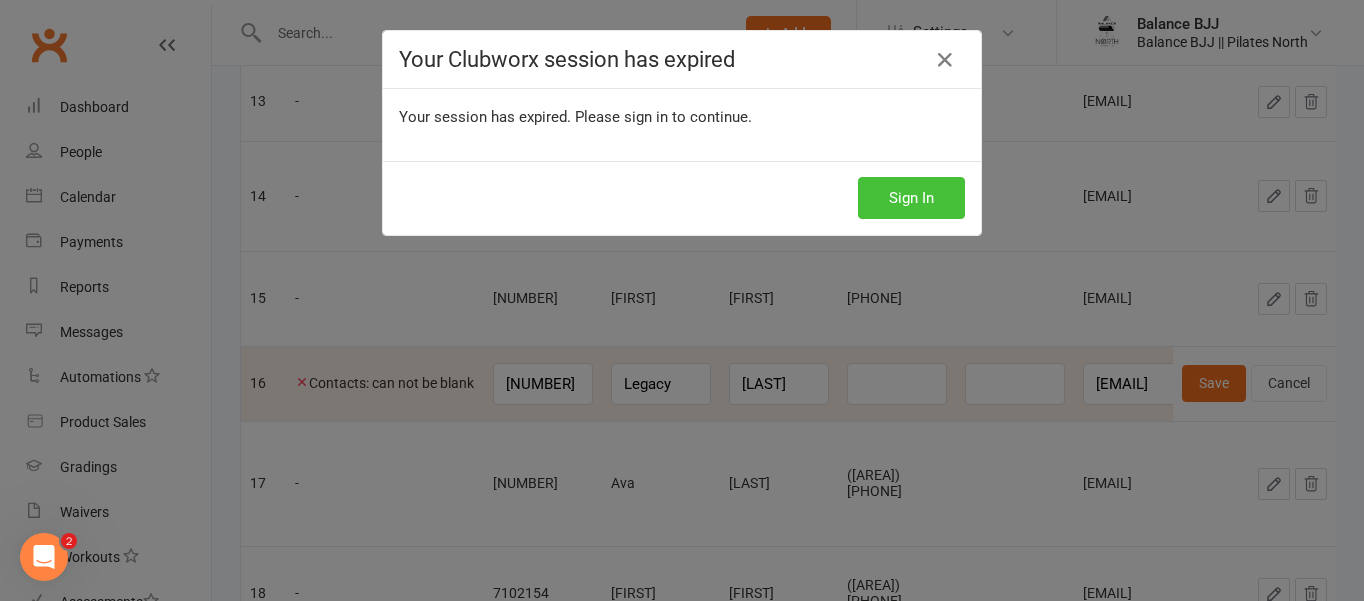 click on "Sign In" at bounding box center (911, 198) 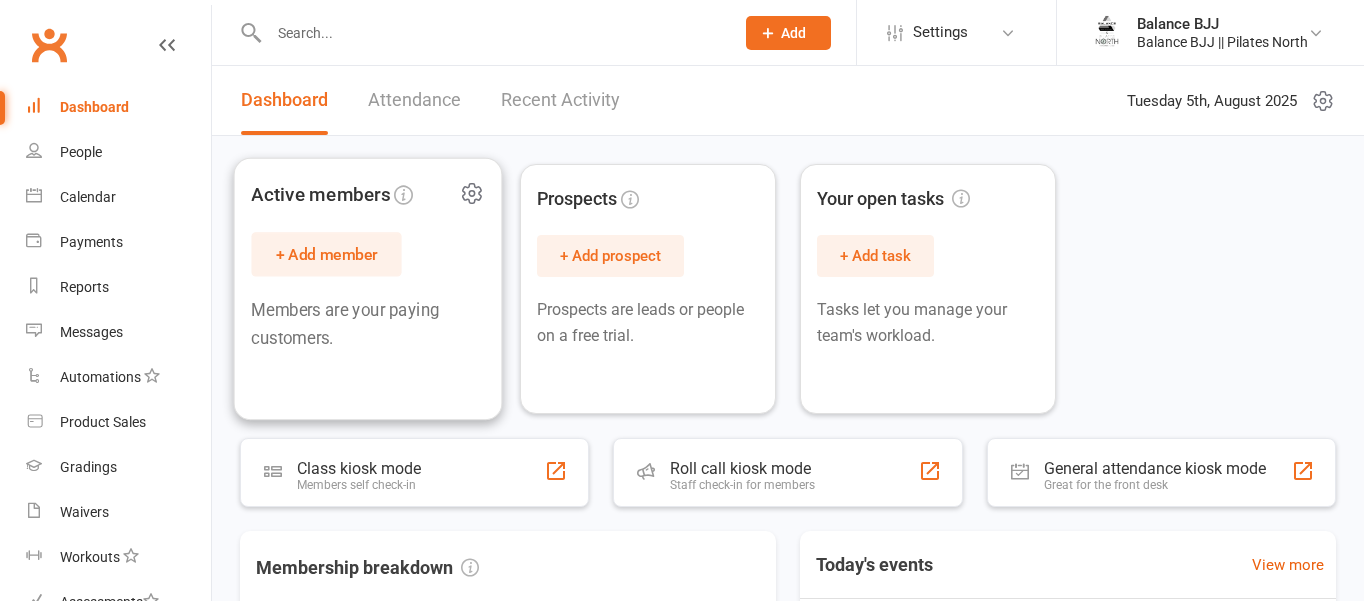 scroll, scrollTop: 287, scrollLeft: 0, axis: vertical 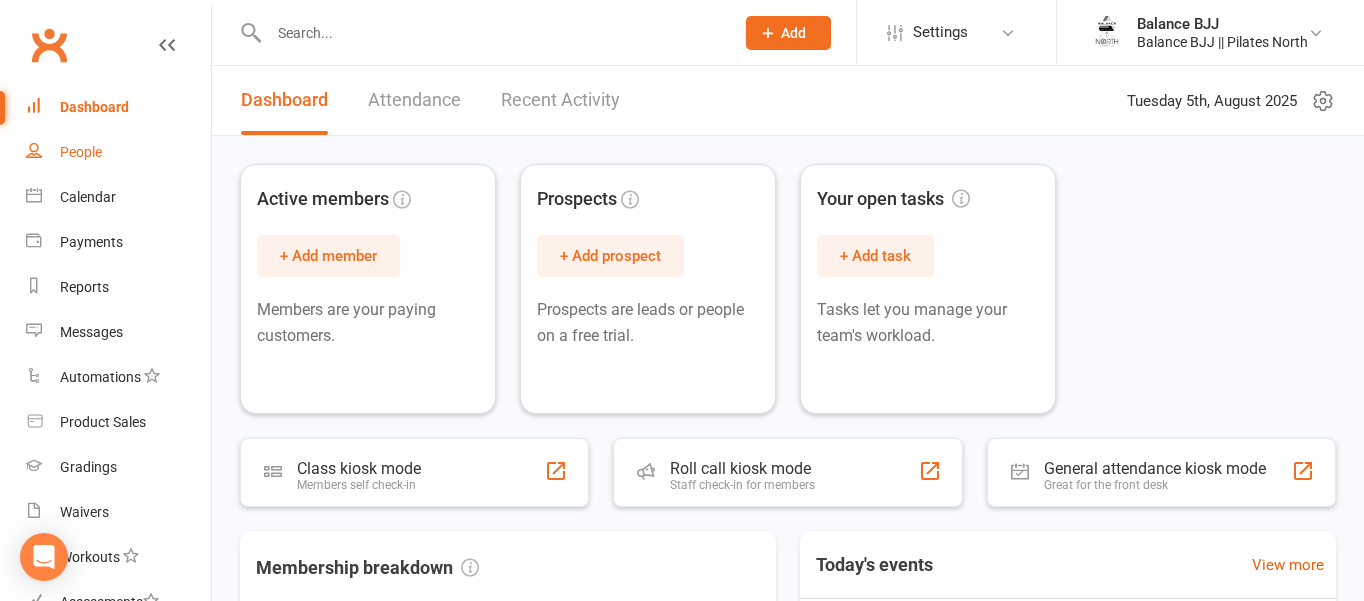 click on "People" at bounding box center (81, 152) 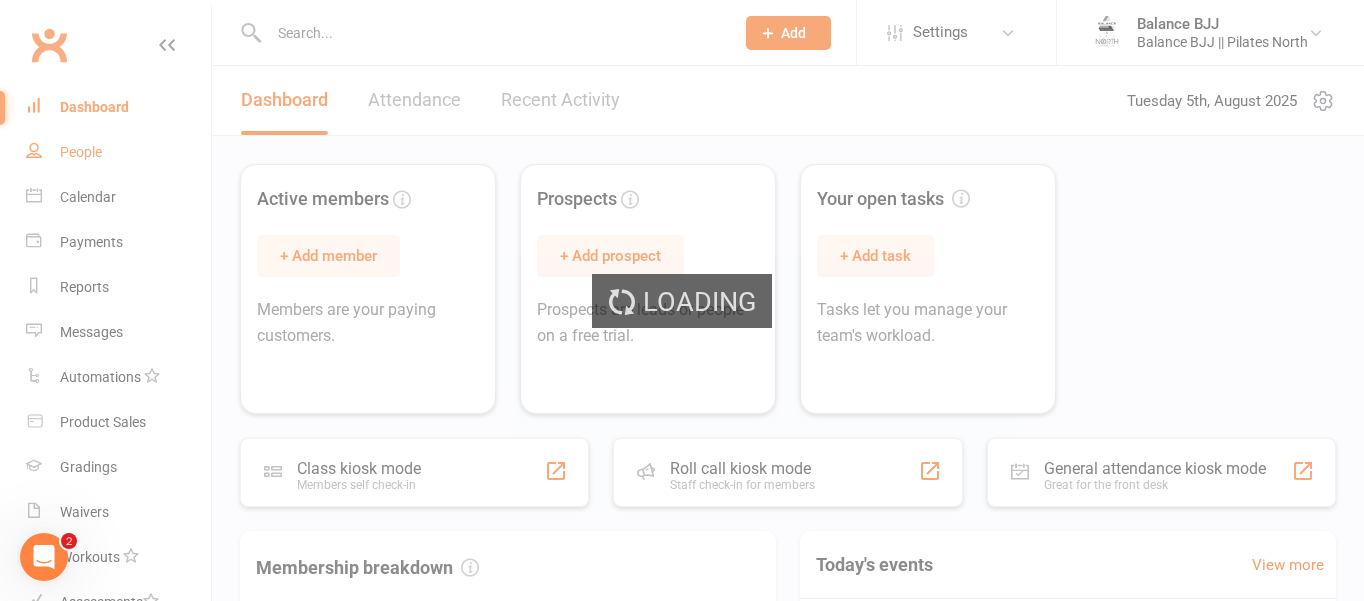 scroll, scrollTop: 0, scrollLeft: 0, axis: both 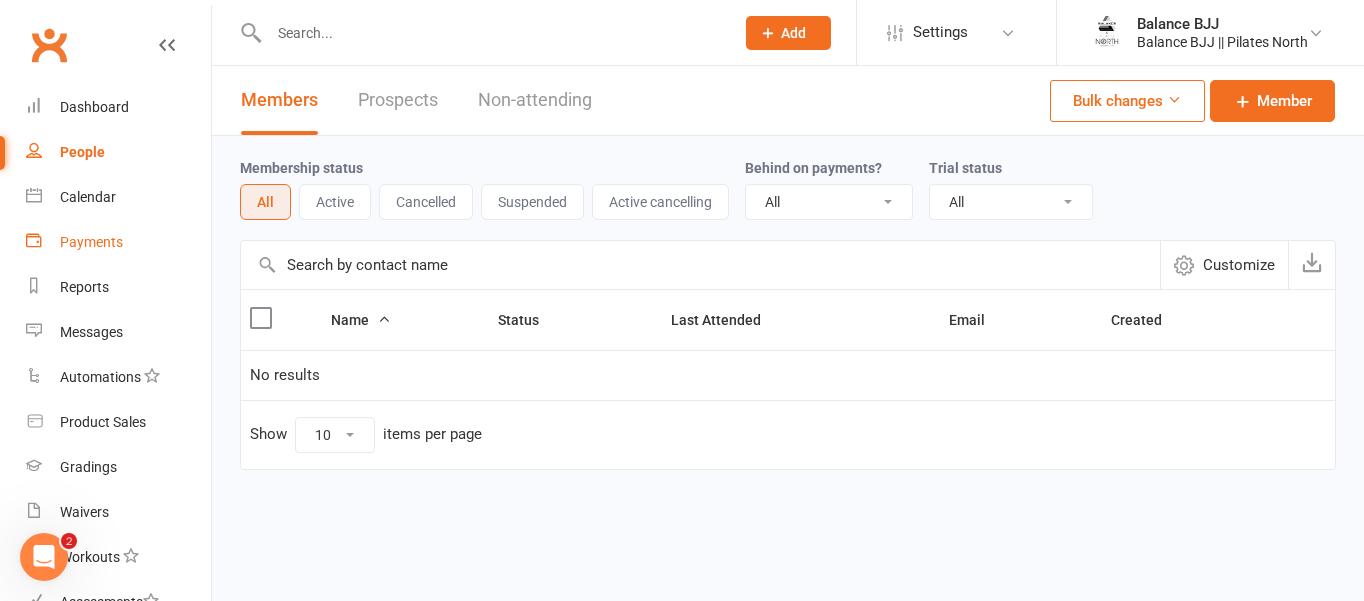 click on "Payments" at bounding box center (91, 242) 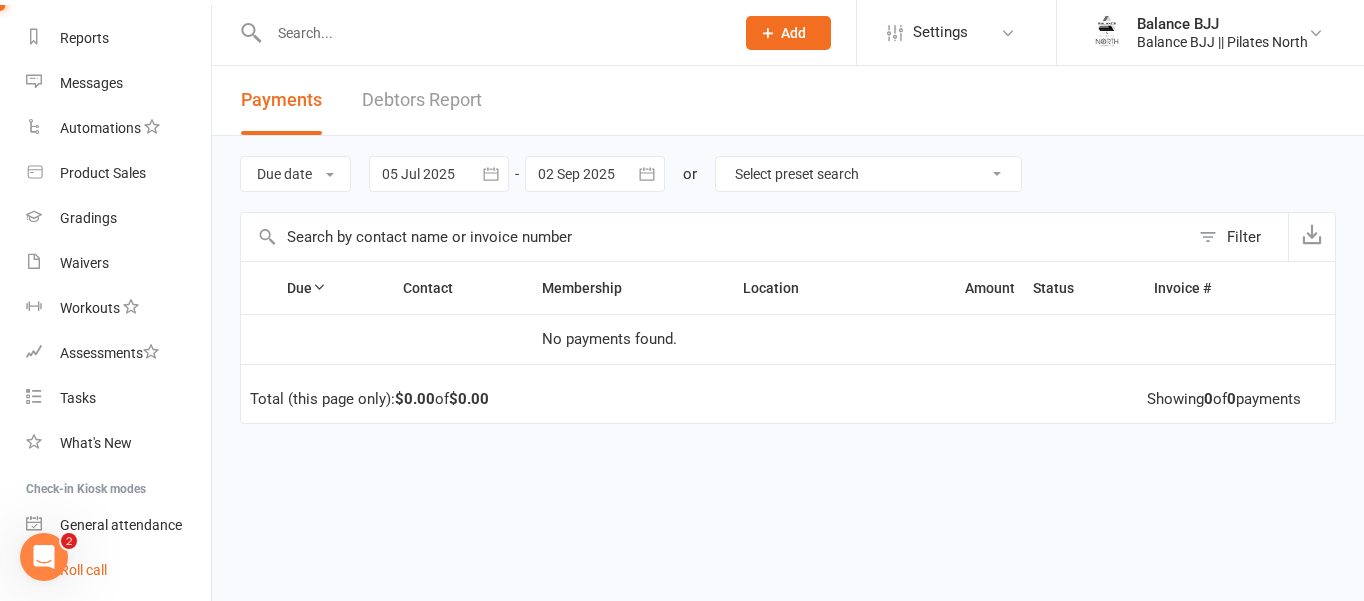 scroll, scrollTop: 0, scrollLeft: 0, axis: both 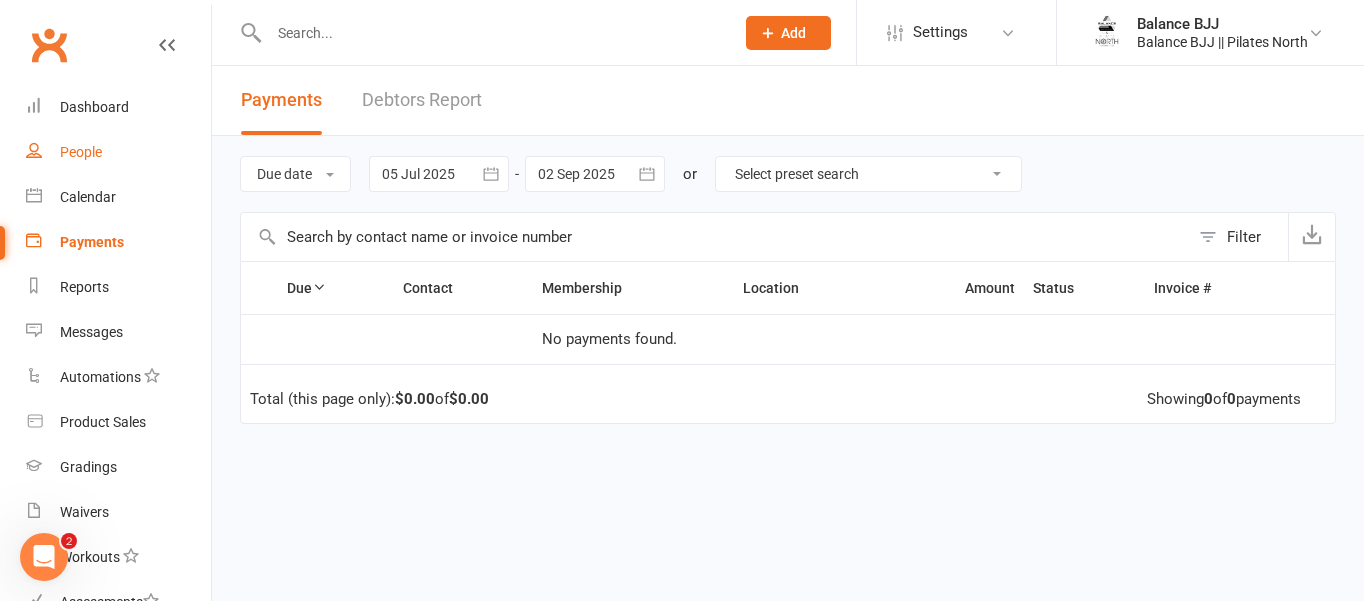 click on "People" at bounding box center (81, 152) 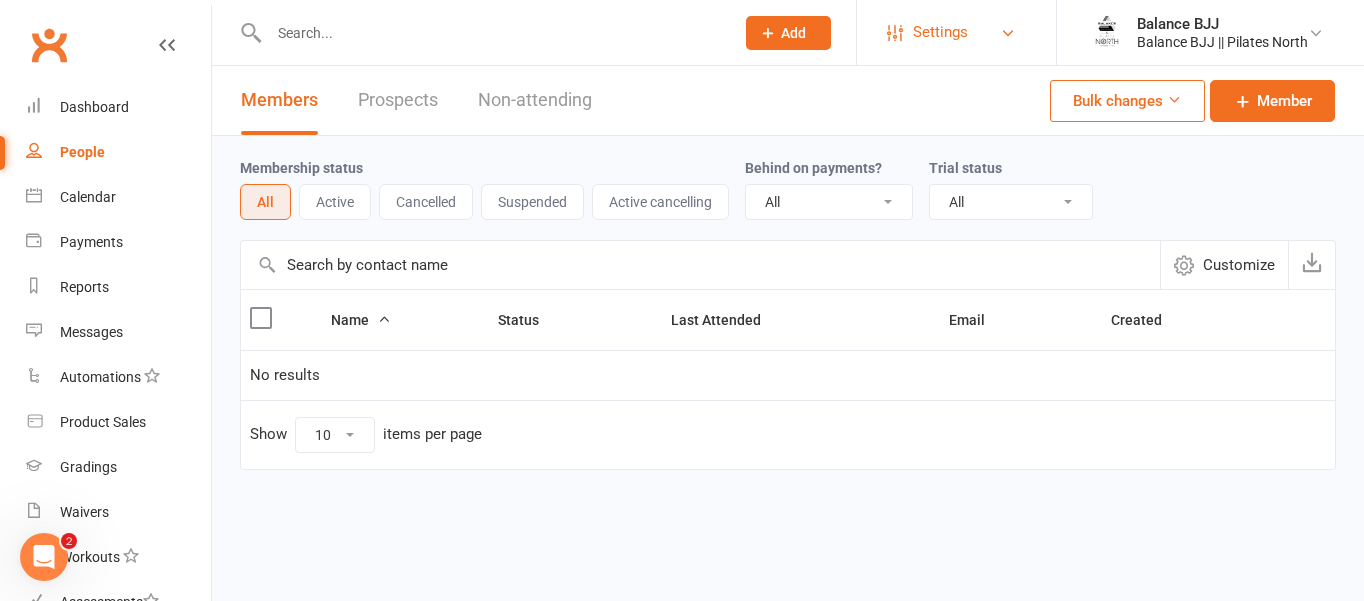 click on "Settings" at bounding box center (940, 32) 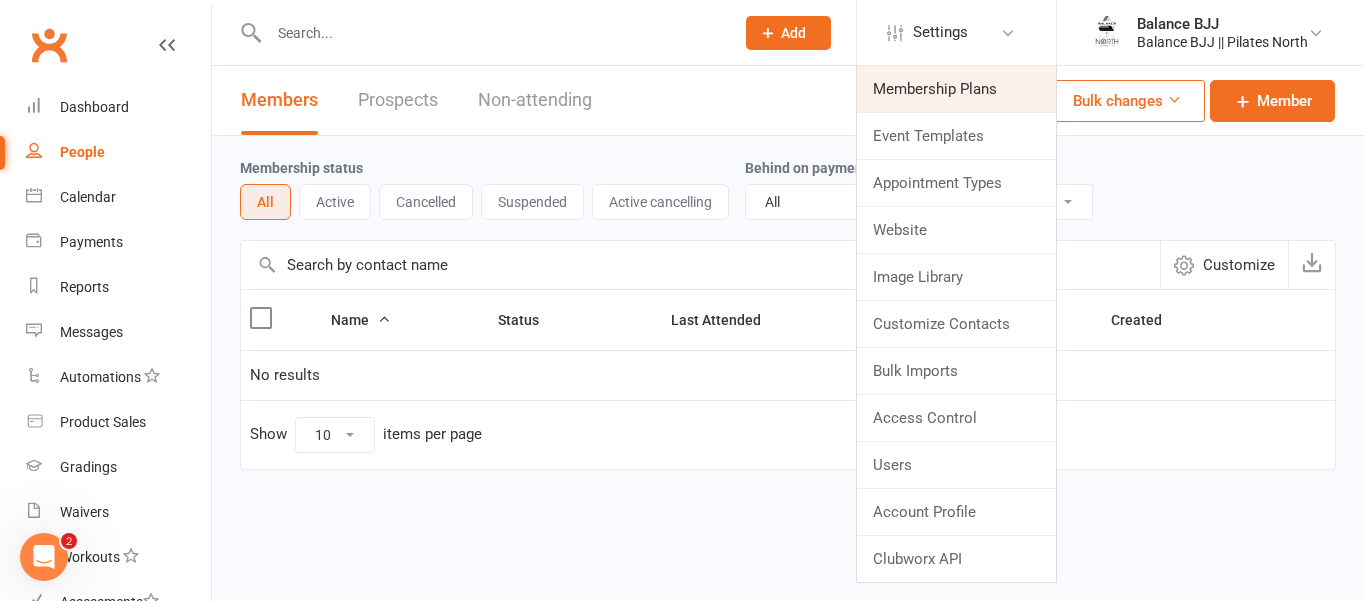 click on "Membership Plans" at bounding box center [956, 89] 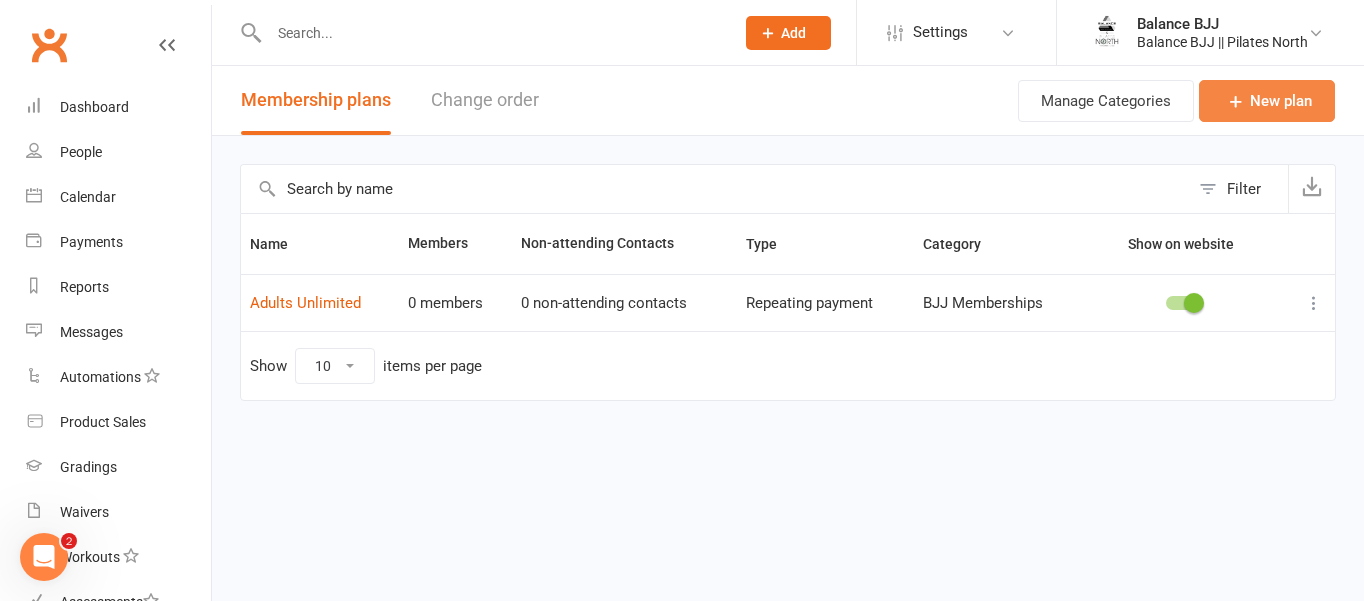 click on "New plan" at bounding box center [1267, 101] 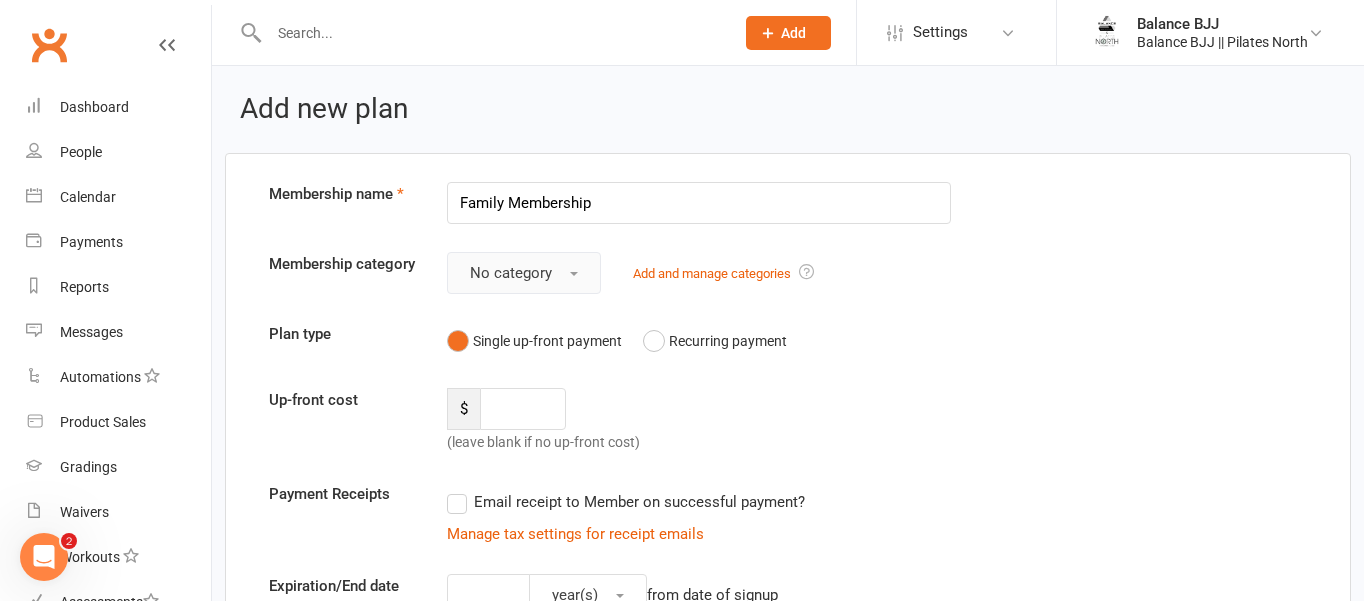 type on "Family Membership" 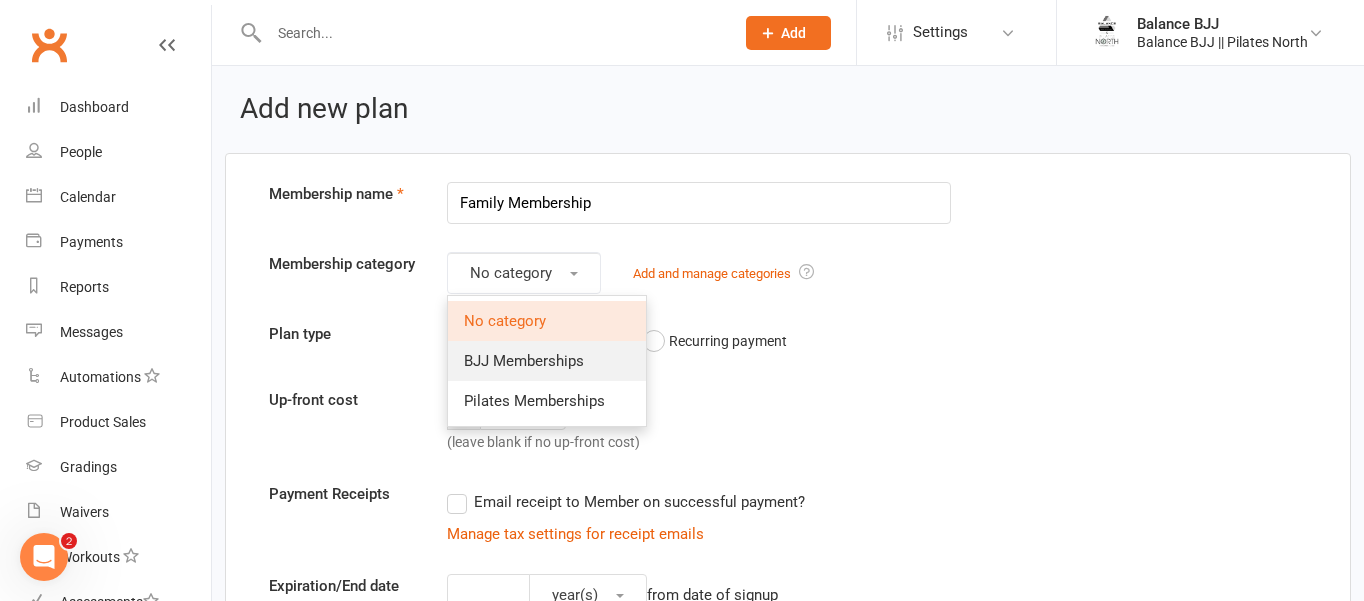 click on "BJJ Memberships" at bounding box center (524, 361) 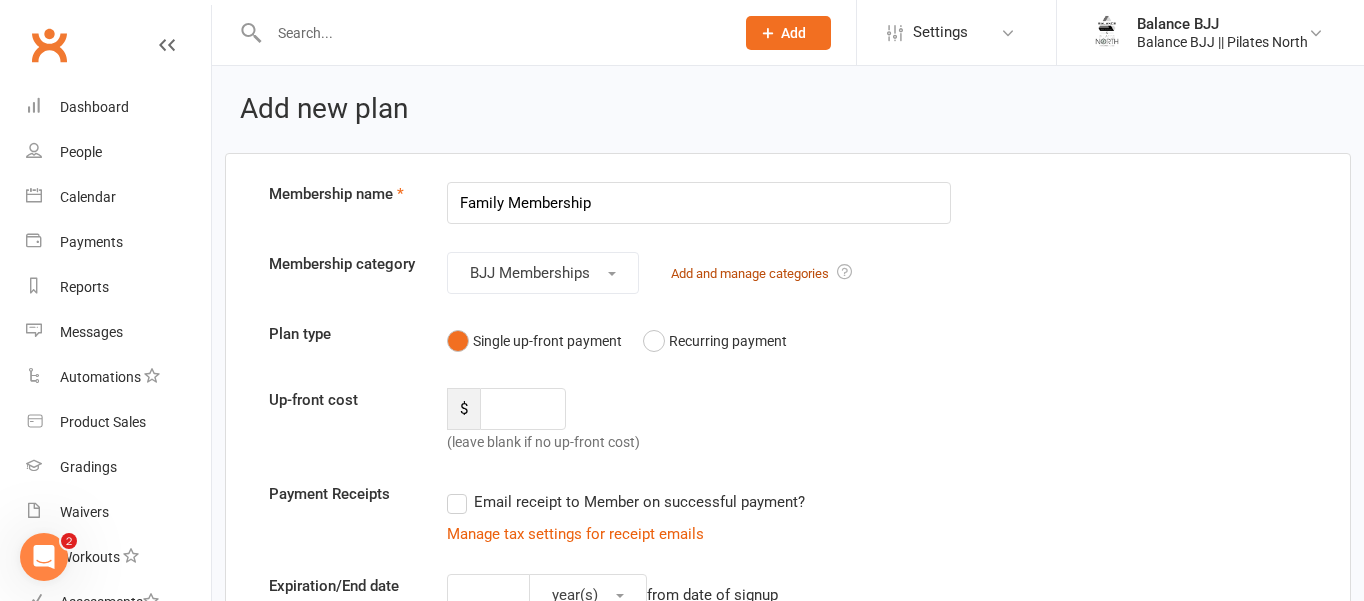 click on "Add and manage categories" at bounding box center [750, 273] 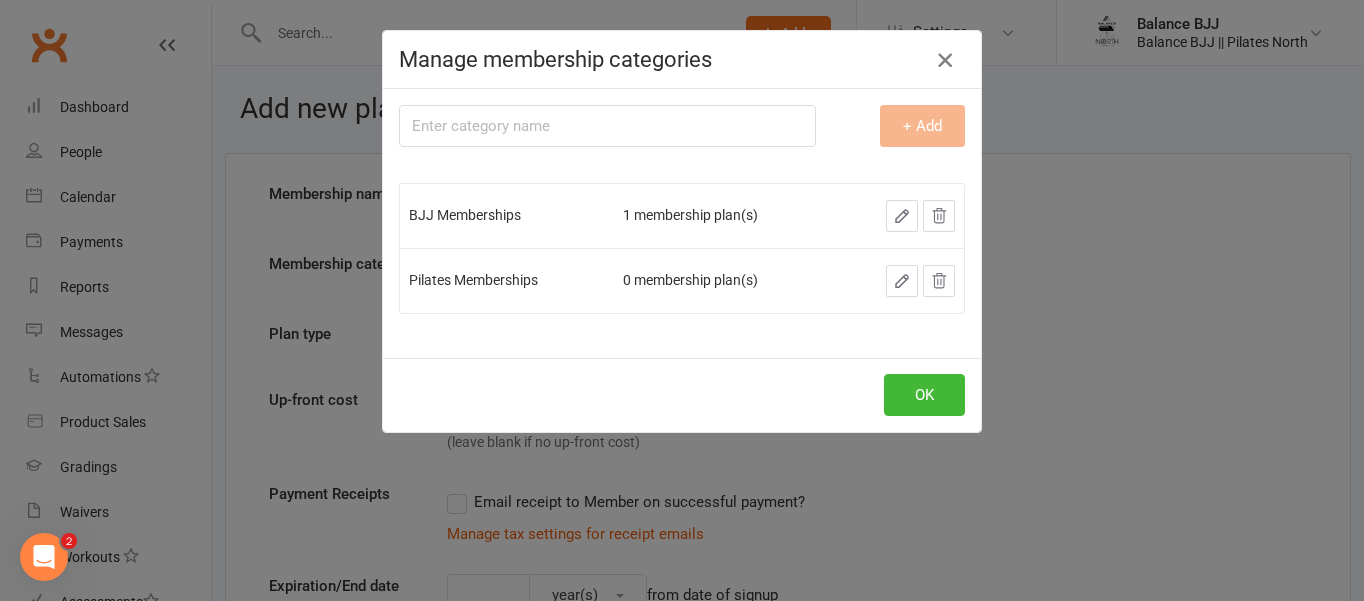 click at bounding box center (945, 60) 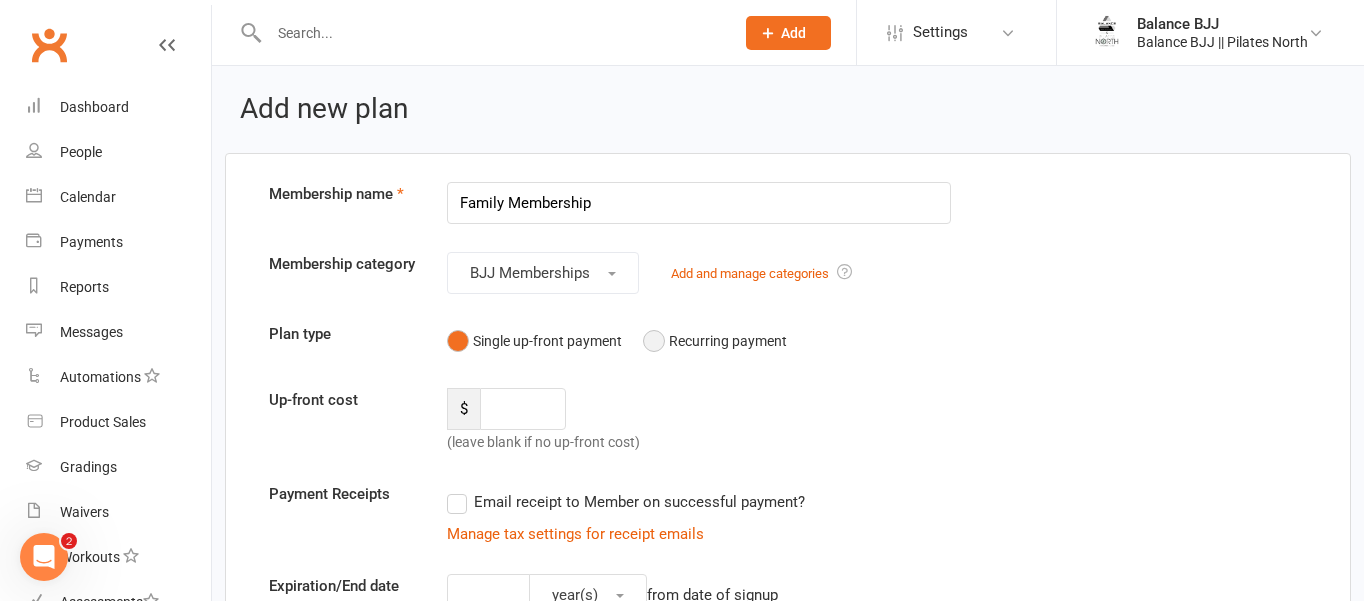 click on "Recurring payment" at bounding box center (715, 341) 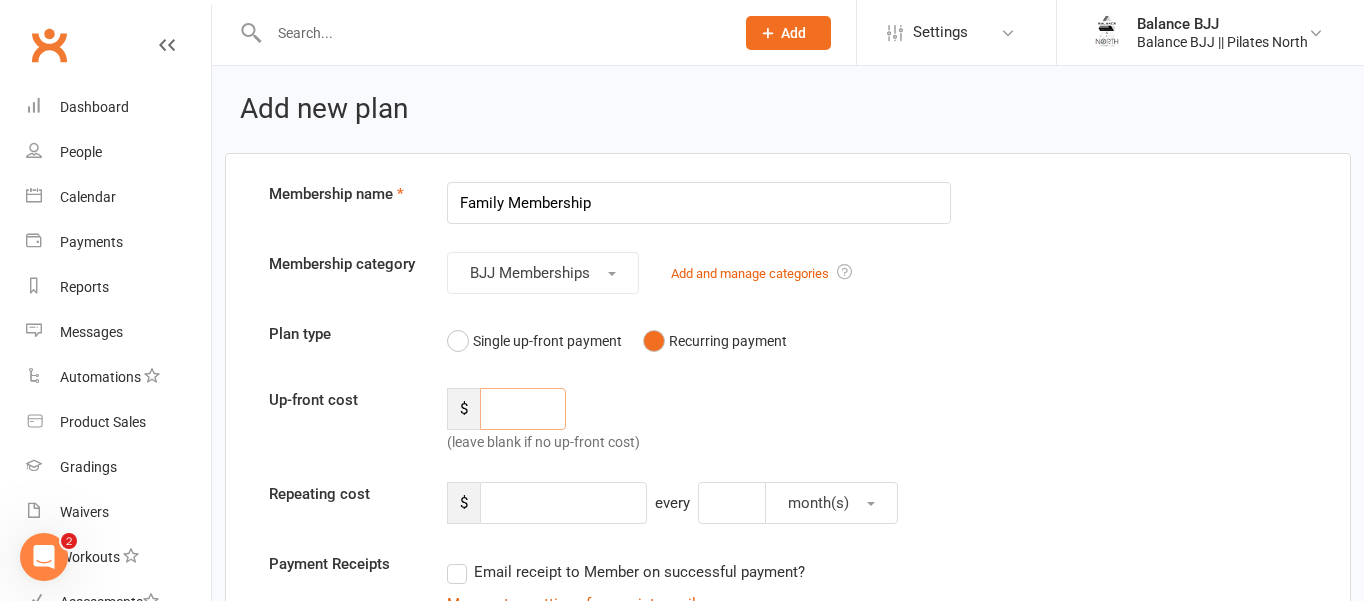 click at bounding box center (523, 409) 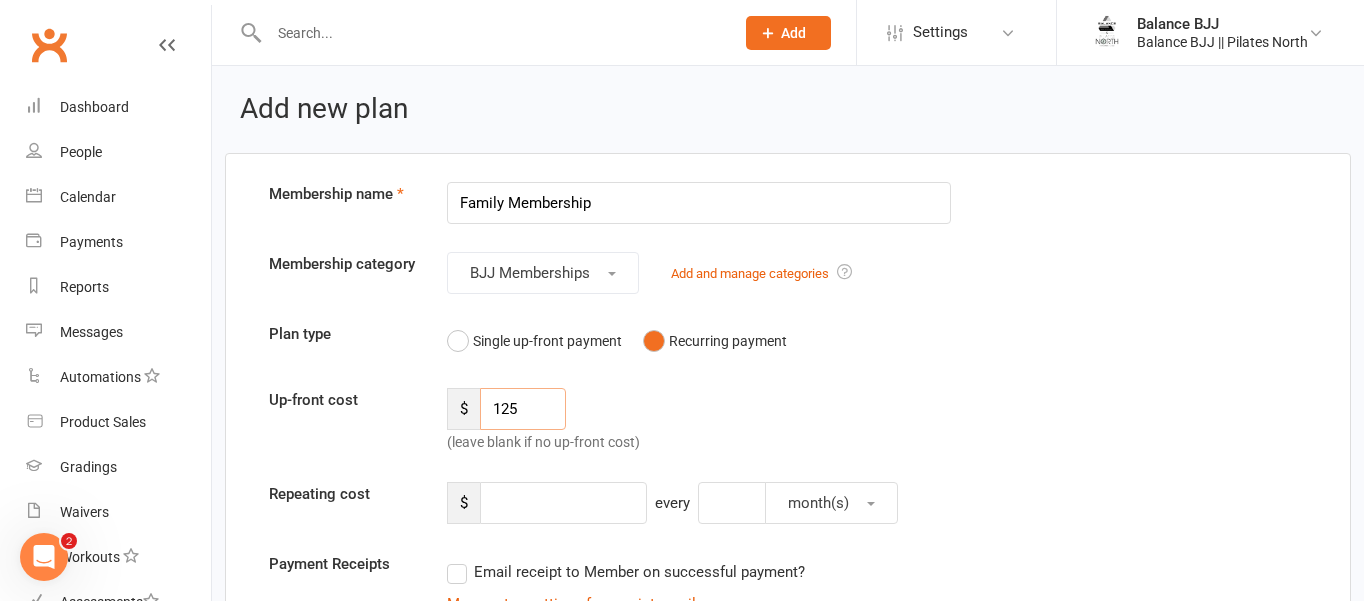 type on "125" 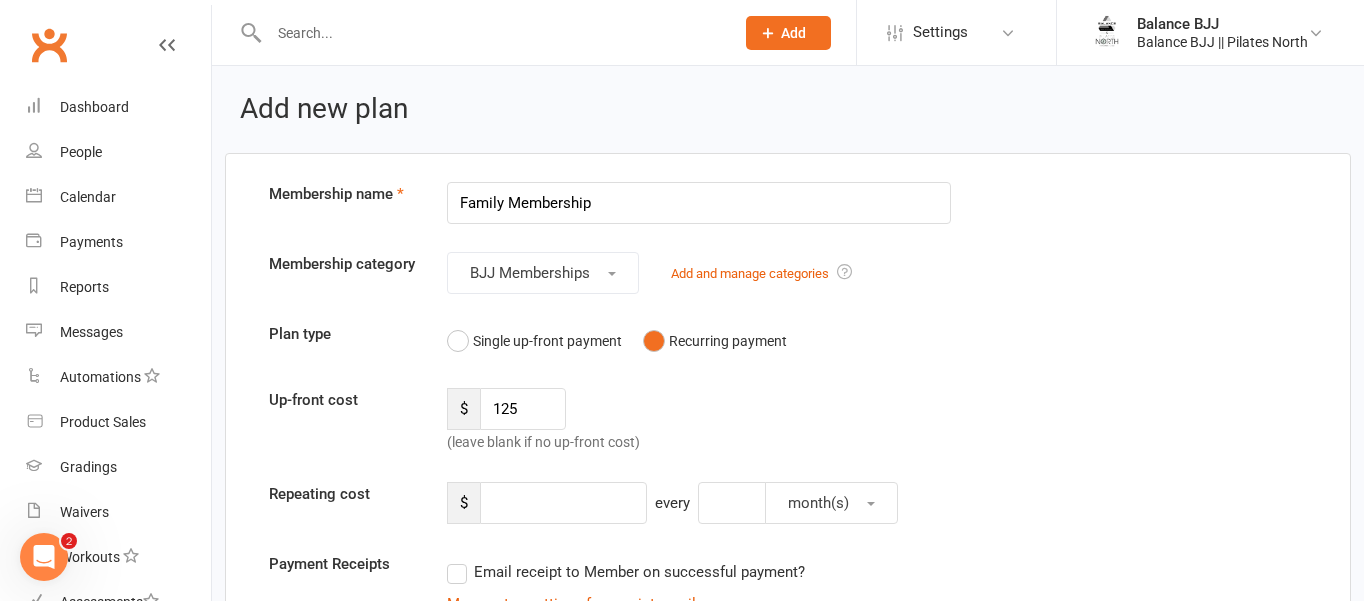 click on "Up-front cost $ 125 (leave blank if no up-front cost)" at bounding box center (788, 421) 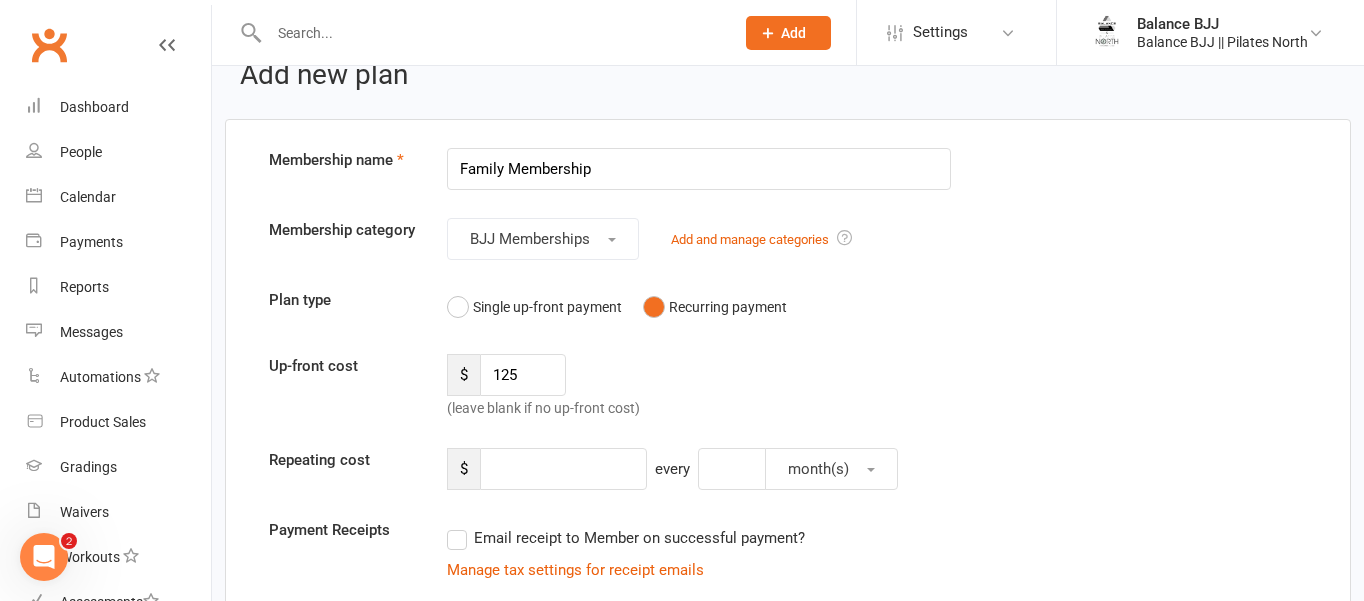 scroll, scrollTop: 37, scrollLeft: 0, axis: vertical 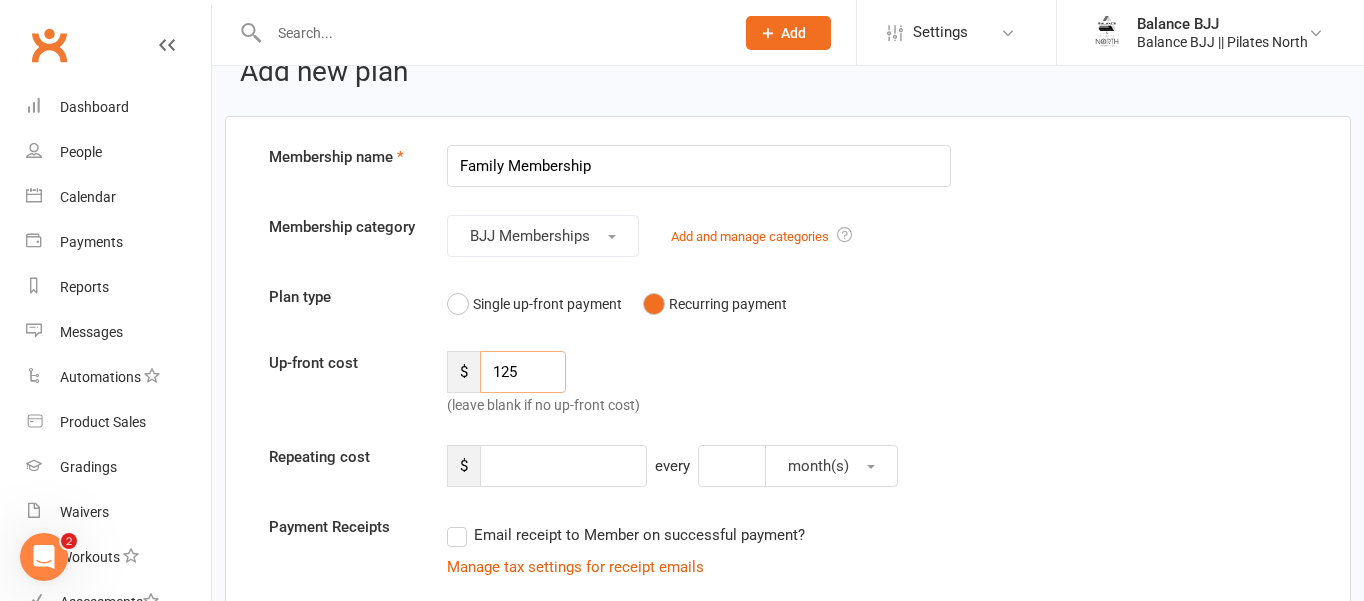 drag, startPoint x: 534, startPoint y: 368, endPoint x: 388, endPoint y: 368, distance: 146 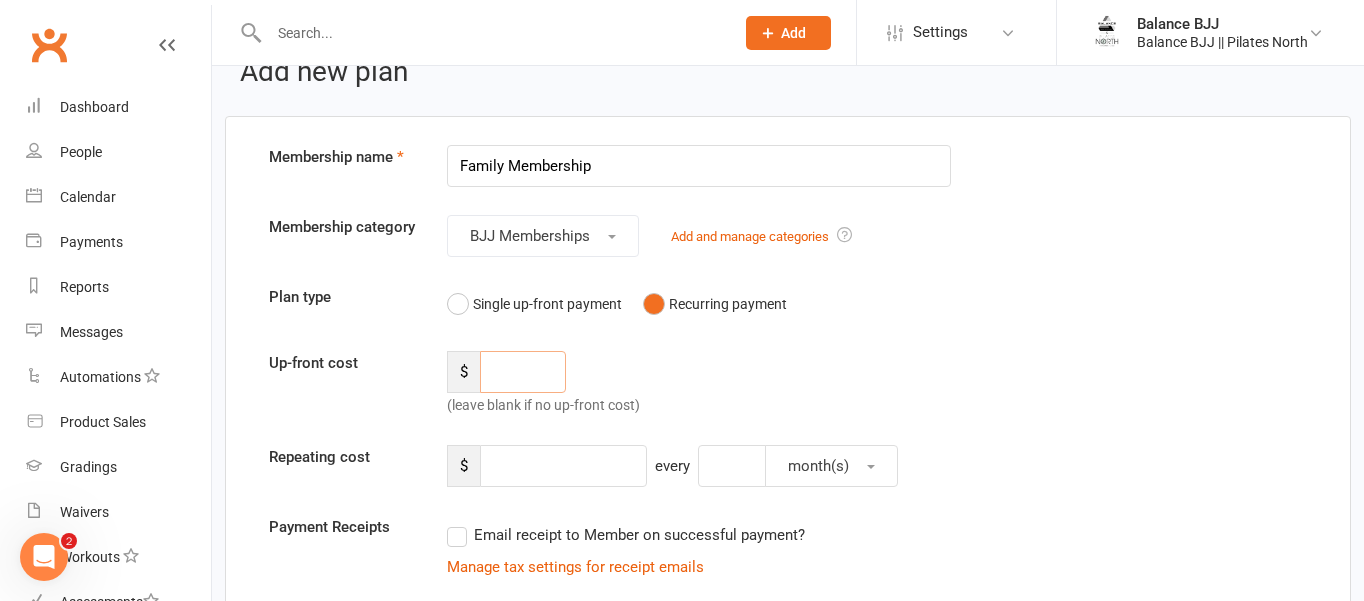 type 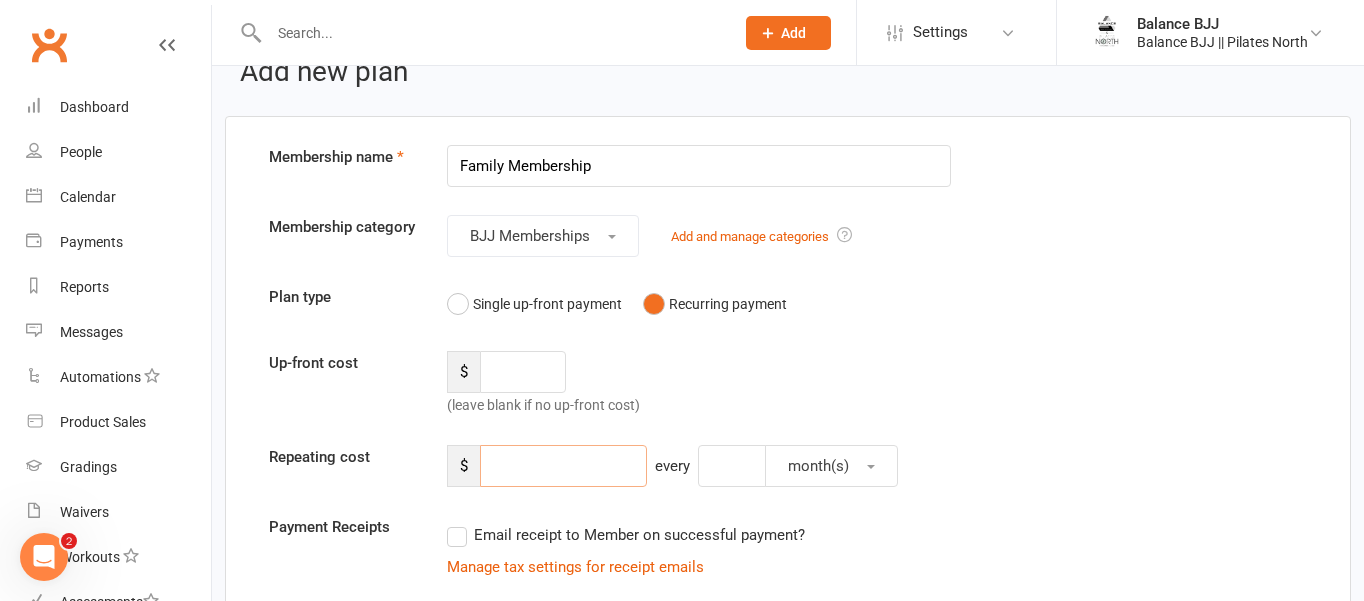 click at bounding box center (563, 466) 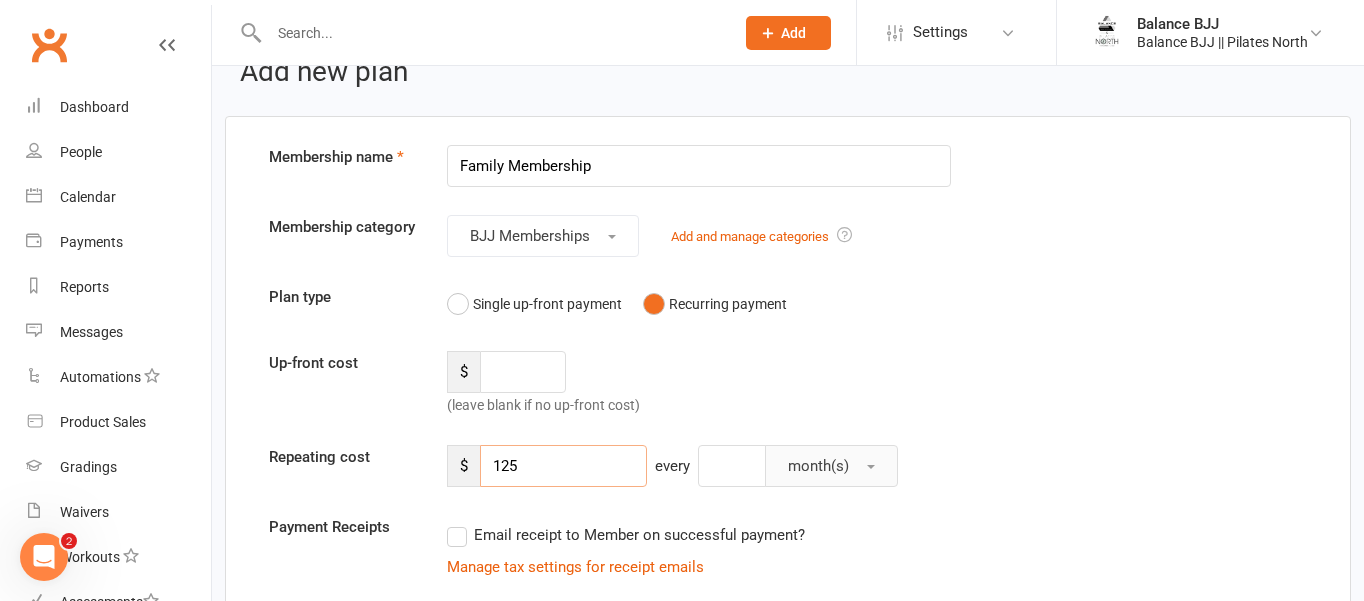 type on "125" 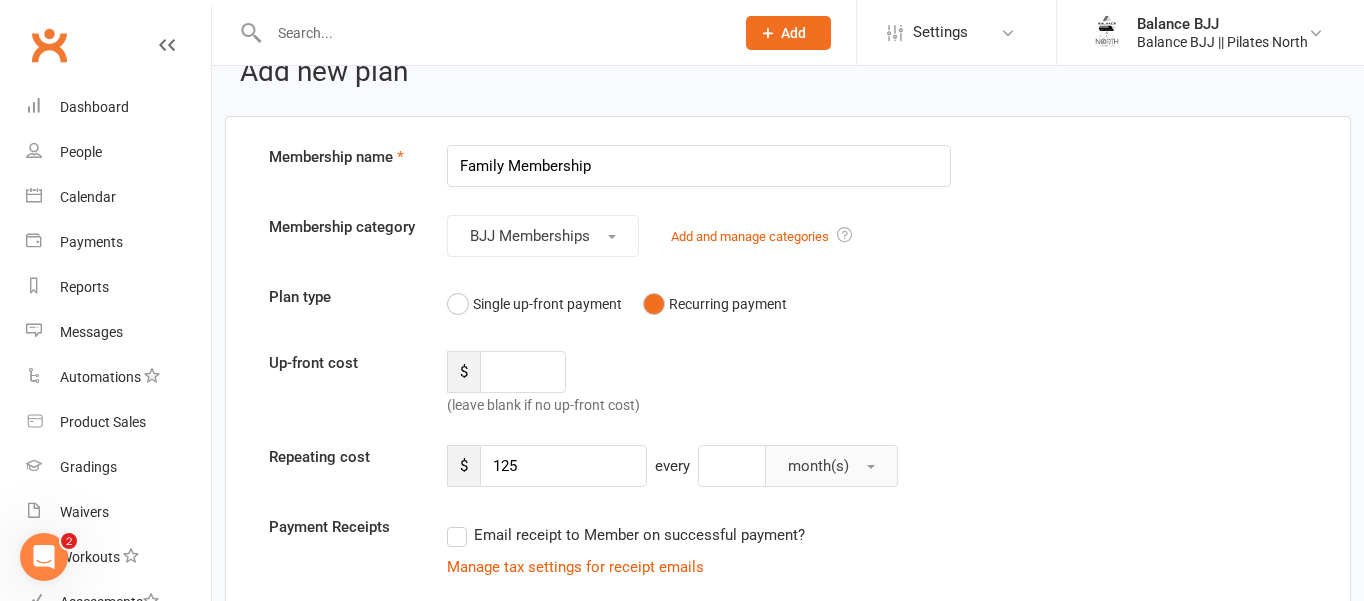 click on "month(s)" at bounding box center (818, 466) 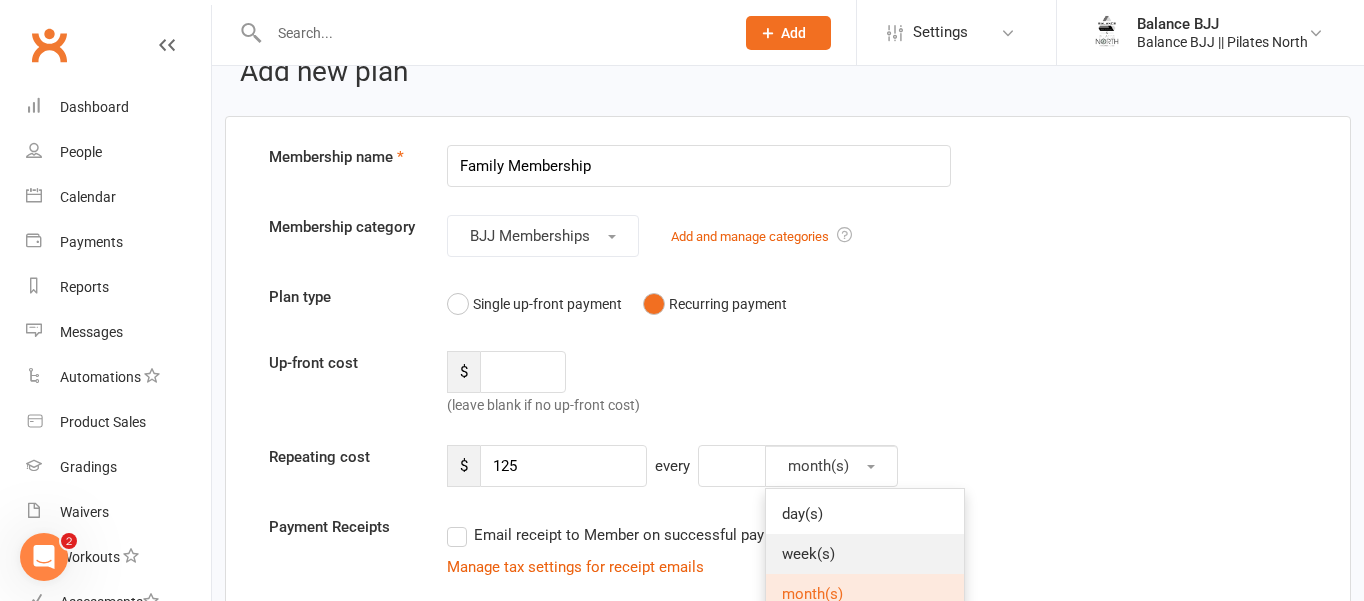 click on "week(s)" at bounding box center (808, 554) 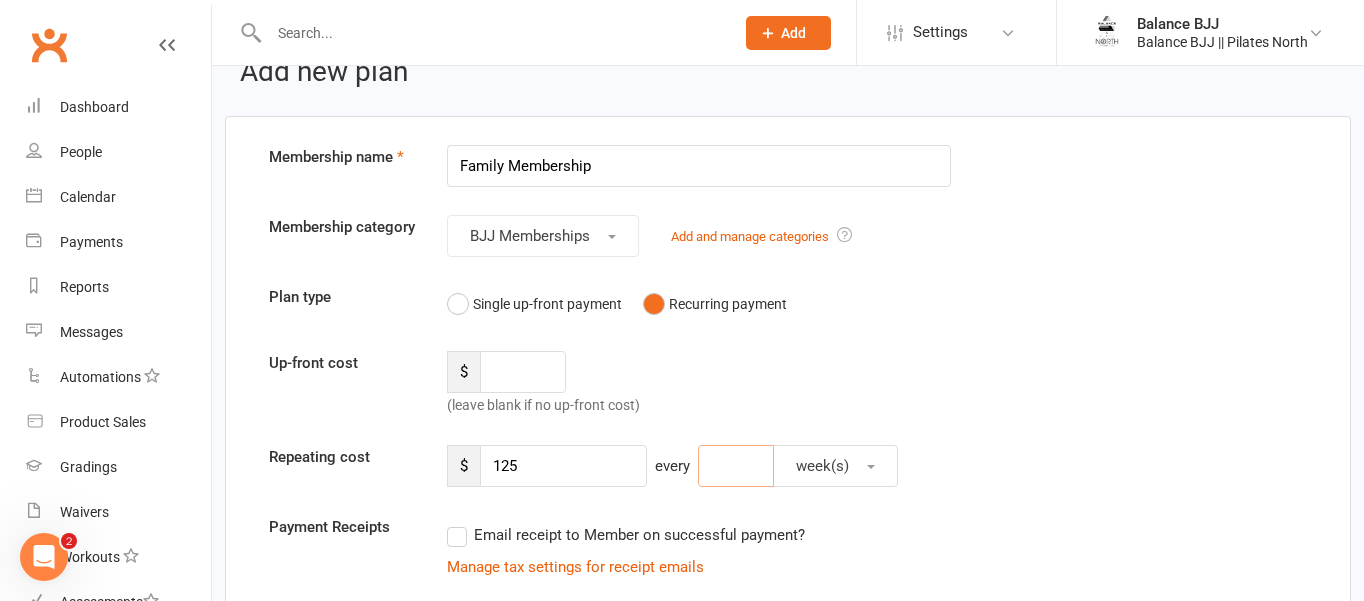 click at bounding box center (736, 466) 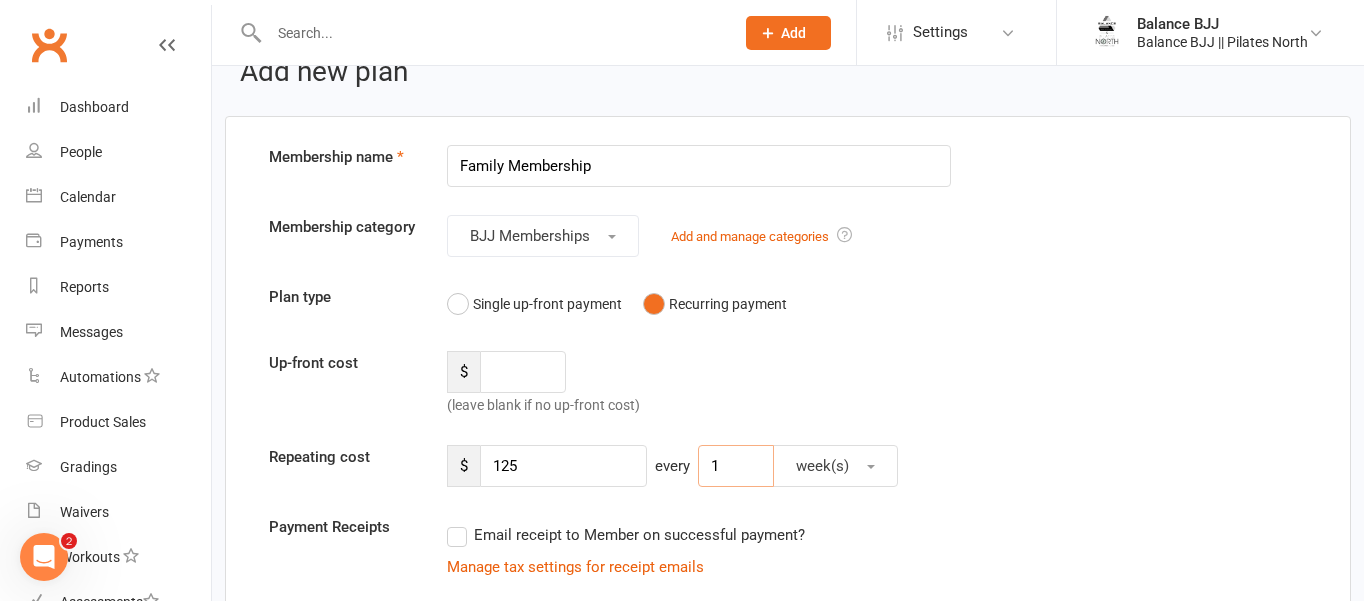 type on "1" 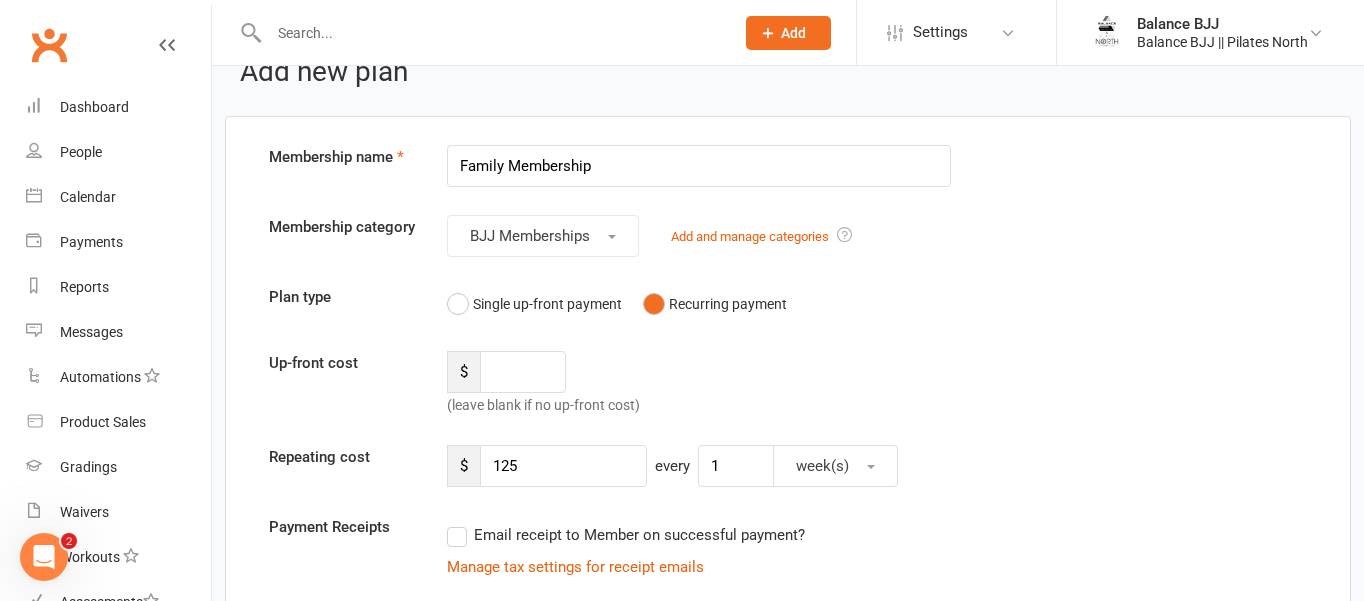 click on "Up-front cost $ (leave blank if no up-front cost)" at bounding box center (788, 384) 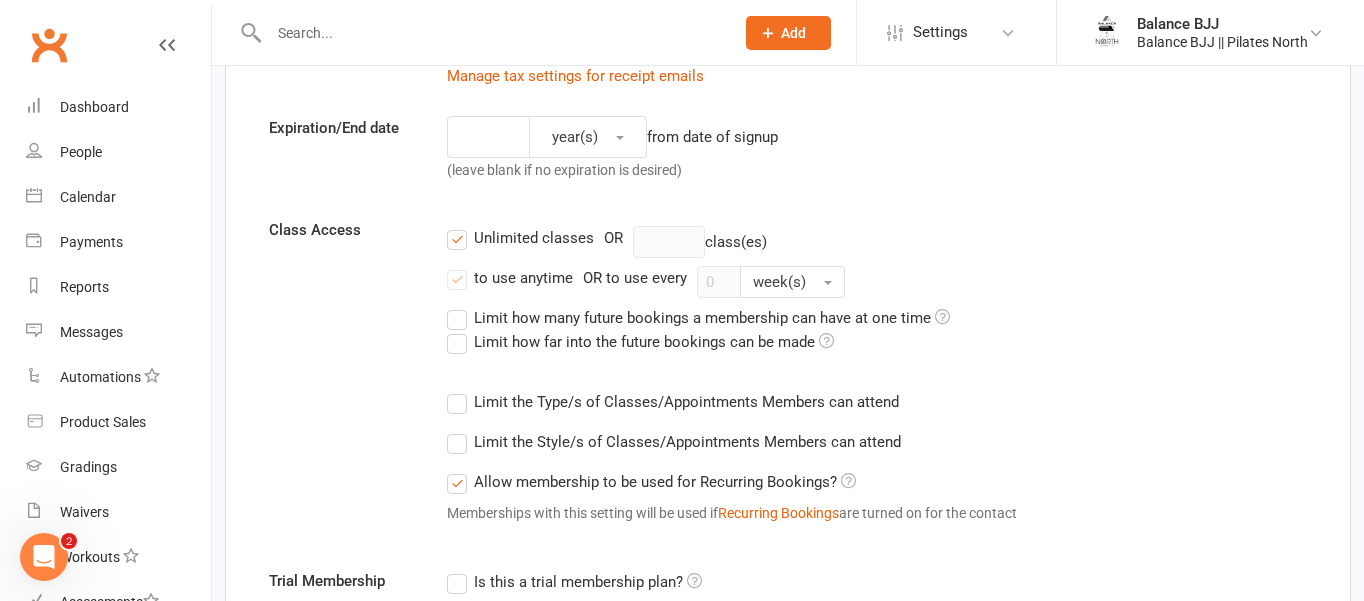 scroll, scrollTop: 525, scrollLeft: 0, axis: vertical 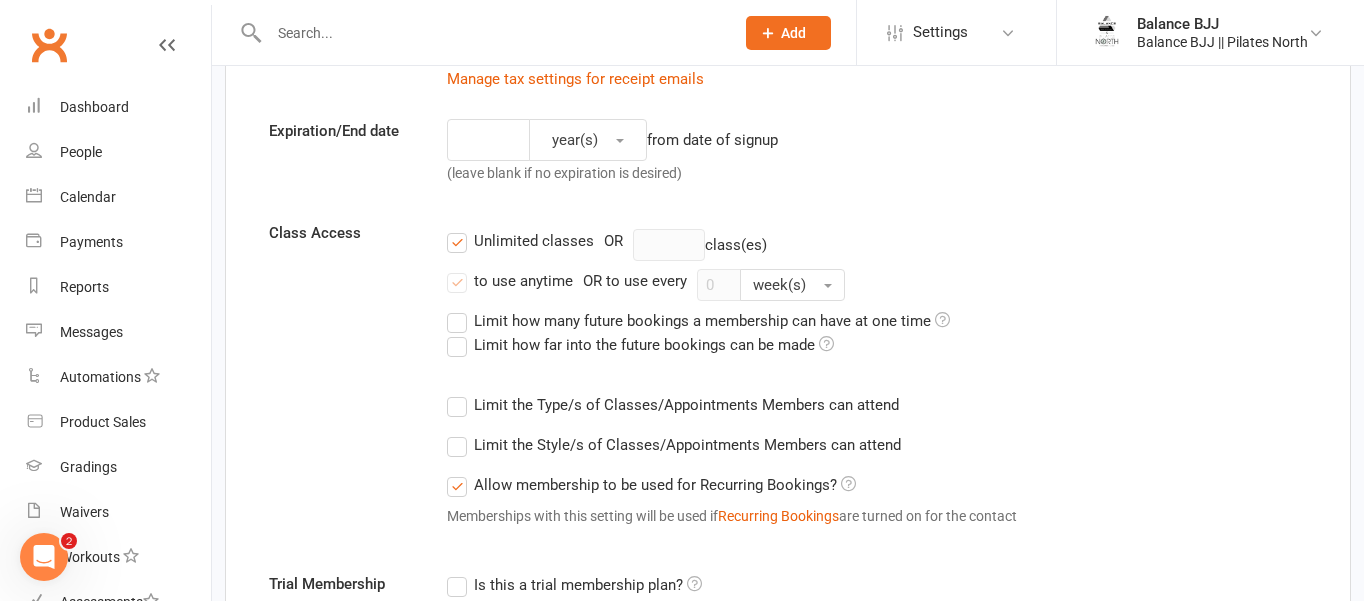 click on "Limit the Type/s of Classes/Appointments Members can attend" at bounding box center (673, 405) 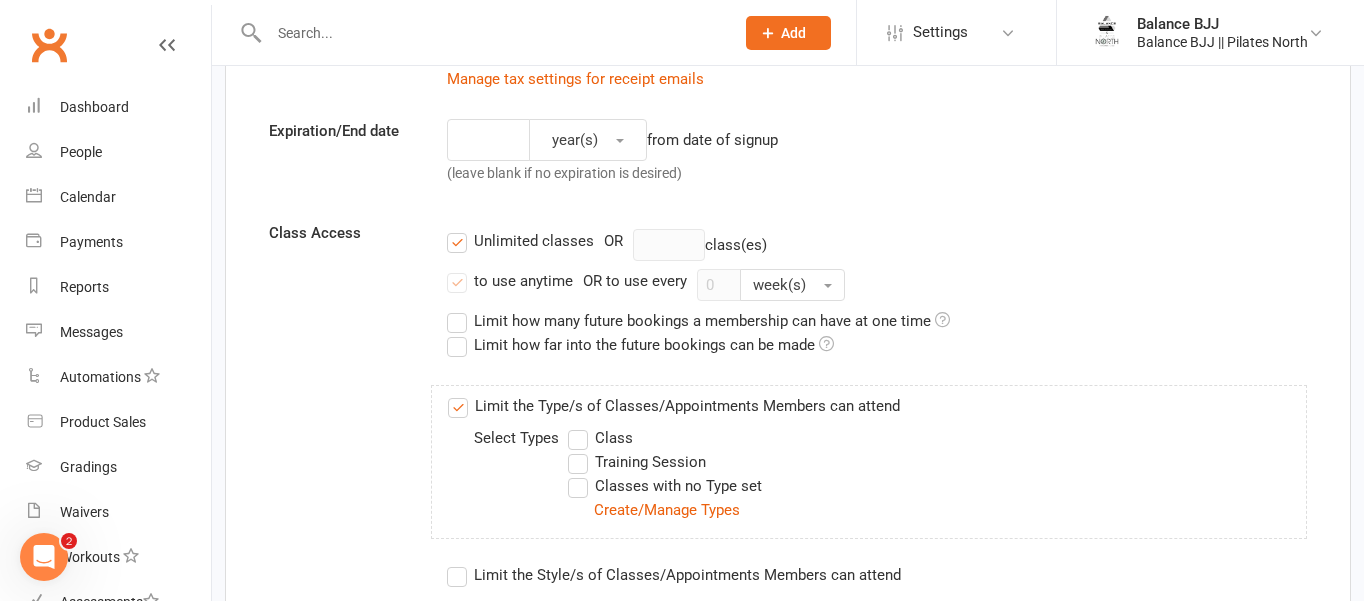 click on "Training Session" at bounding box center (637, 462) 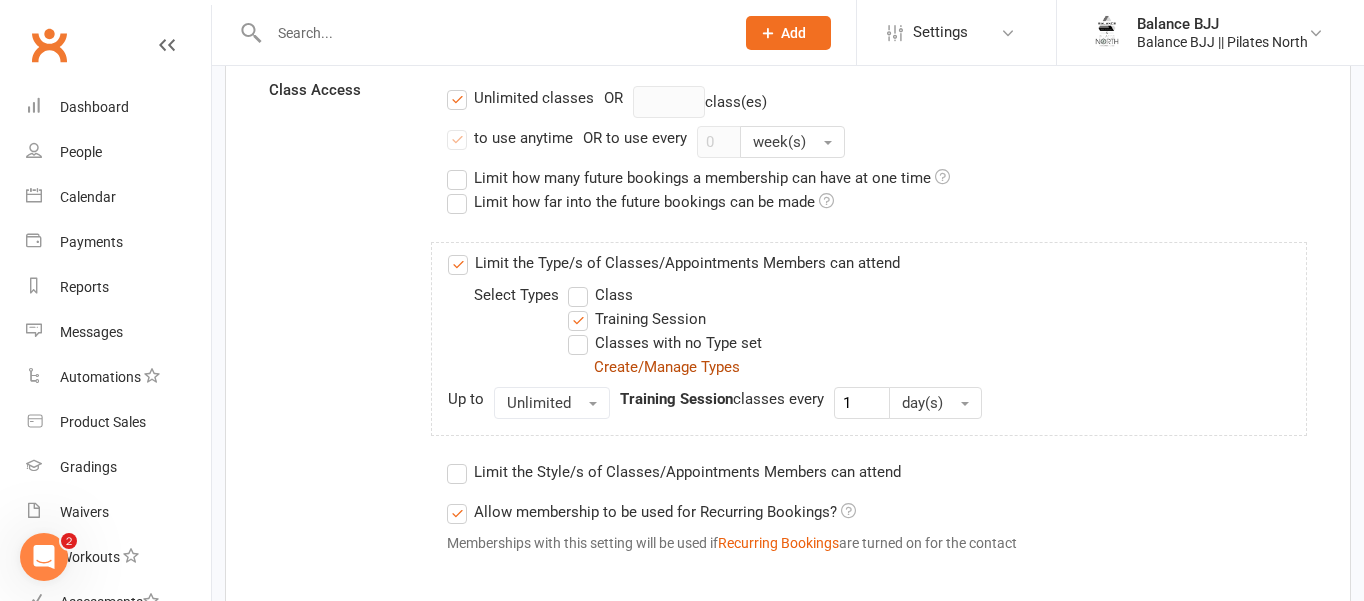 scroll, scrollTop: 673, scrollLeft: 0, axis: vertical 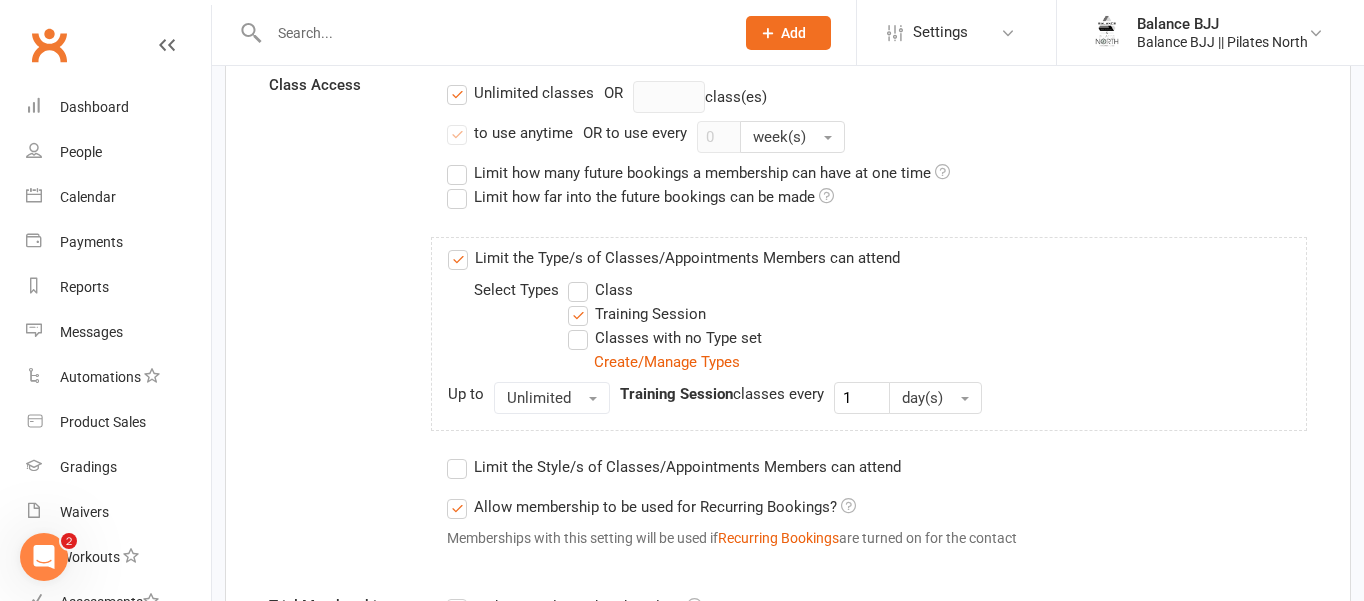 click on "Unlimited classes" at bounding box center [520, 93] 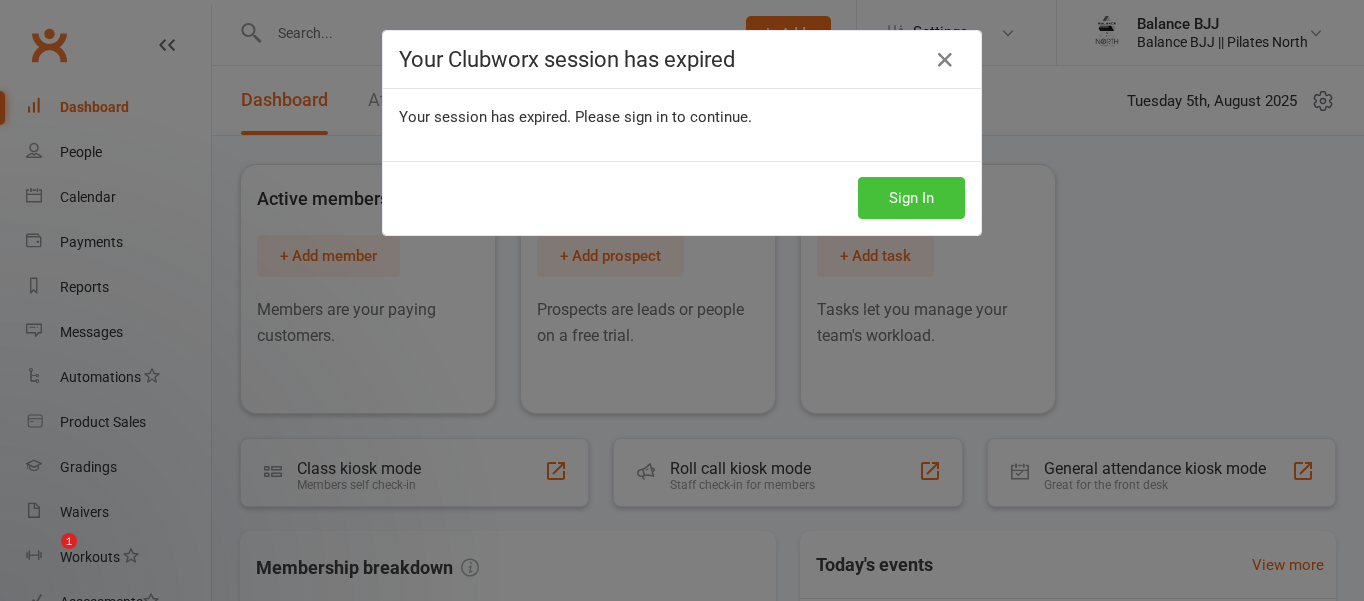 scroll, scrollTop: 0, scrollLeft: 0, axis: both 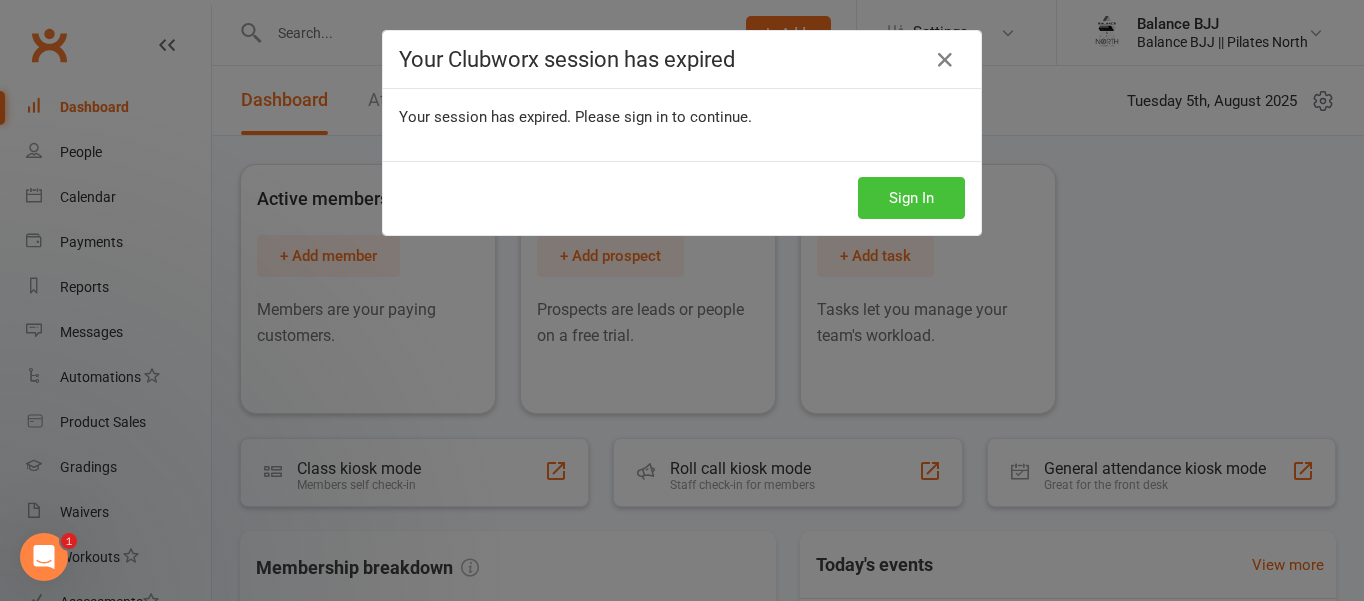 click on "Sign In" at bounding box center (911, 198) 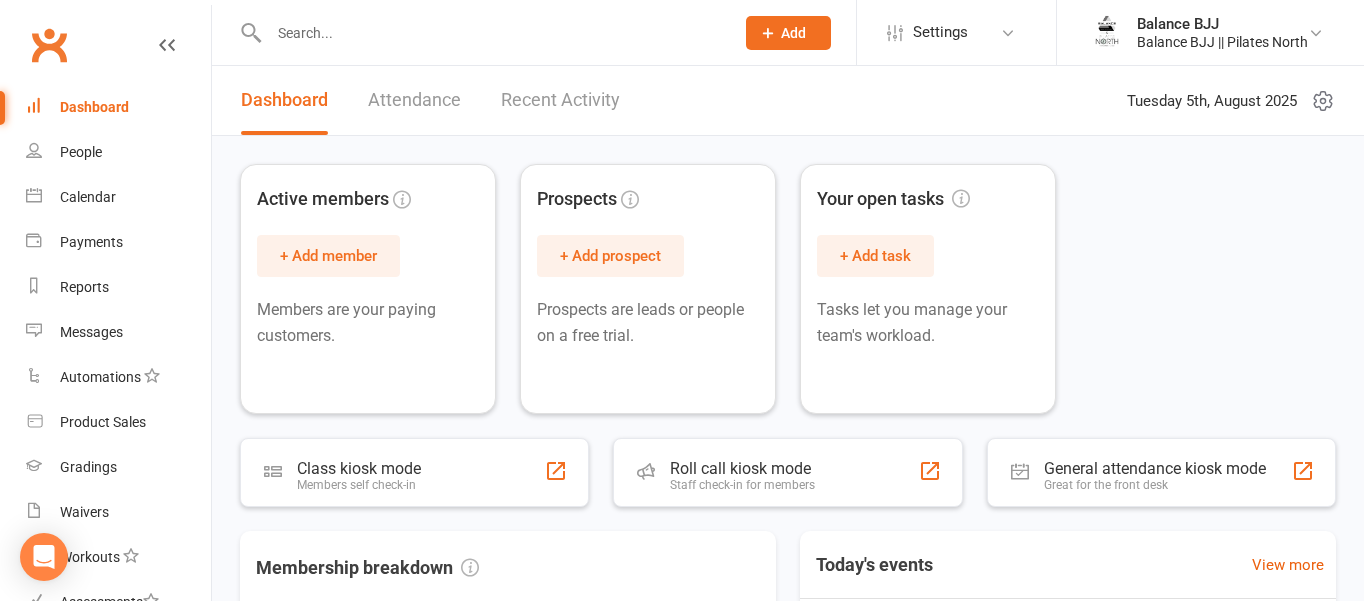 scroll, scrollTop: 0, scrollLeft: 0, axis: both 